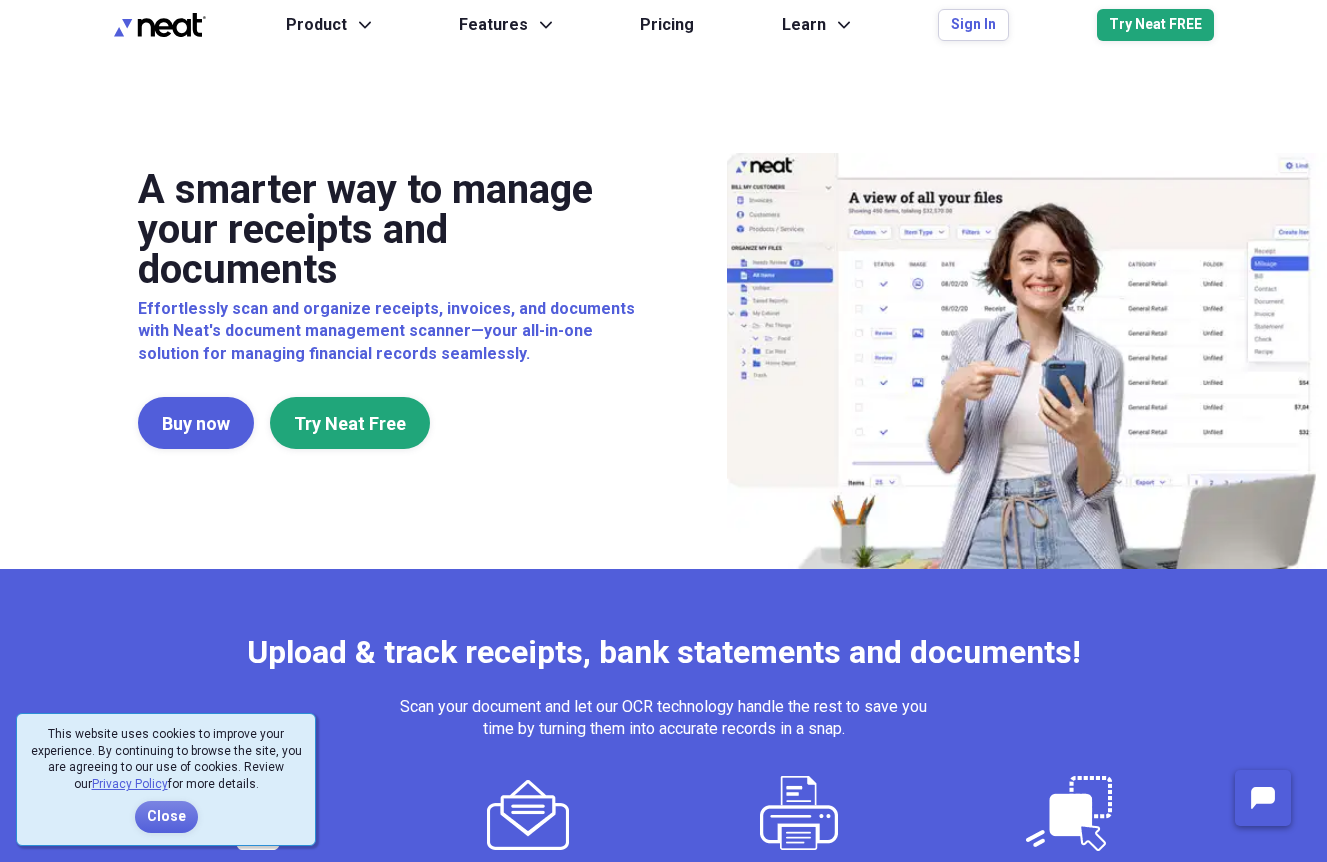 scroll, scrollTop: 0, scrollLeft: 0, axis: both 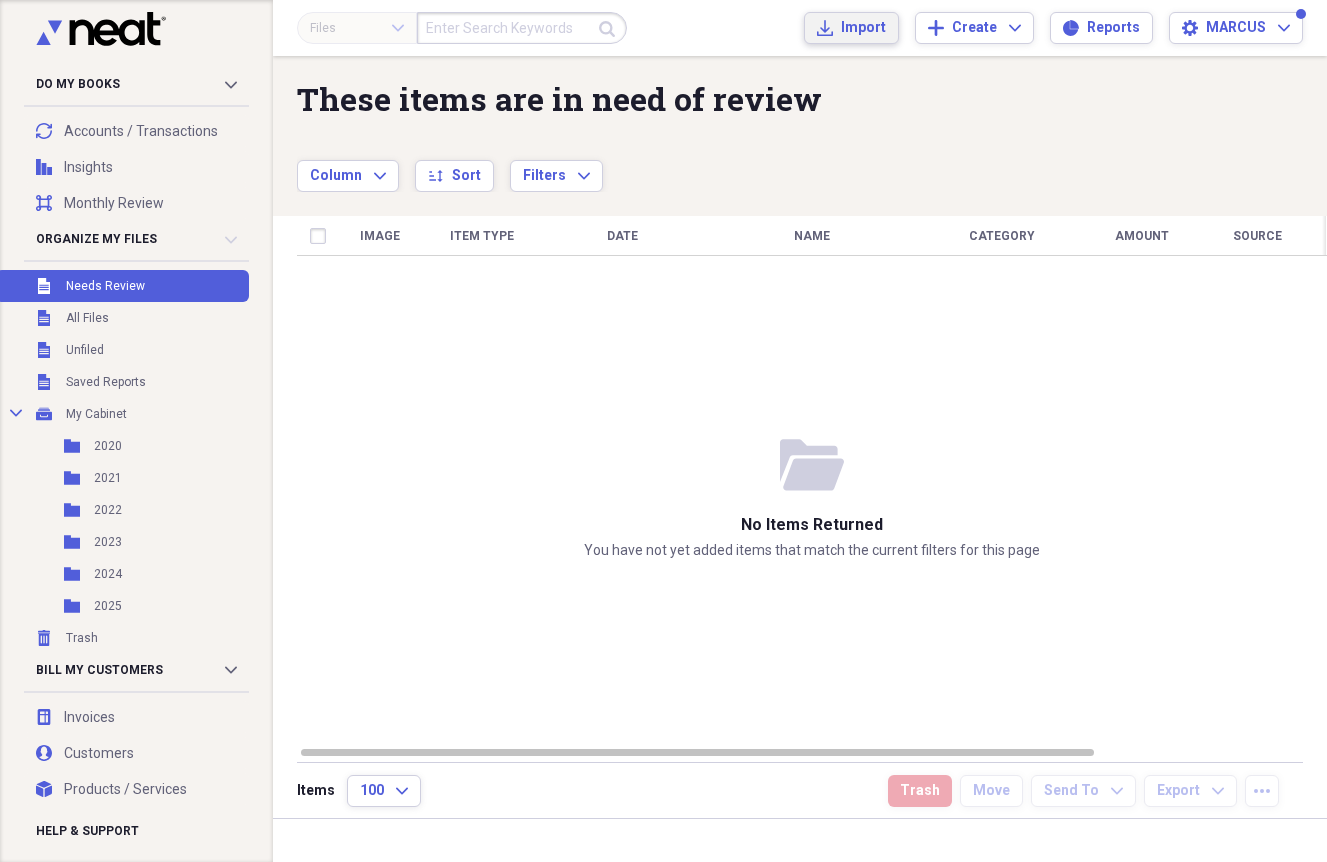 click on "Import" at bounding box center (863, 28) 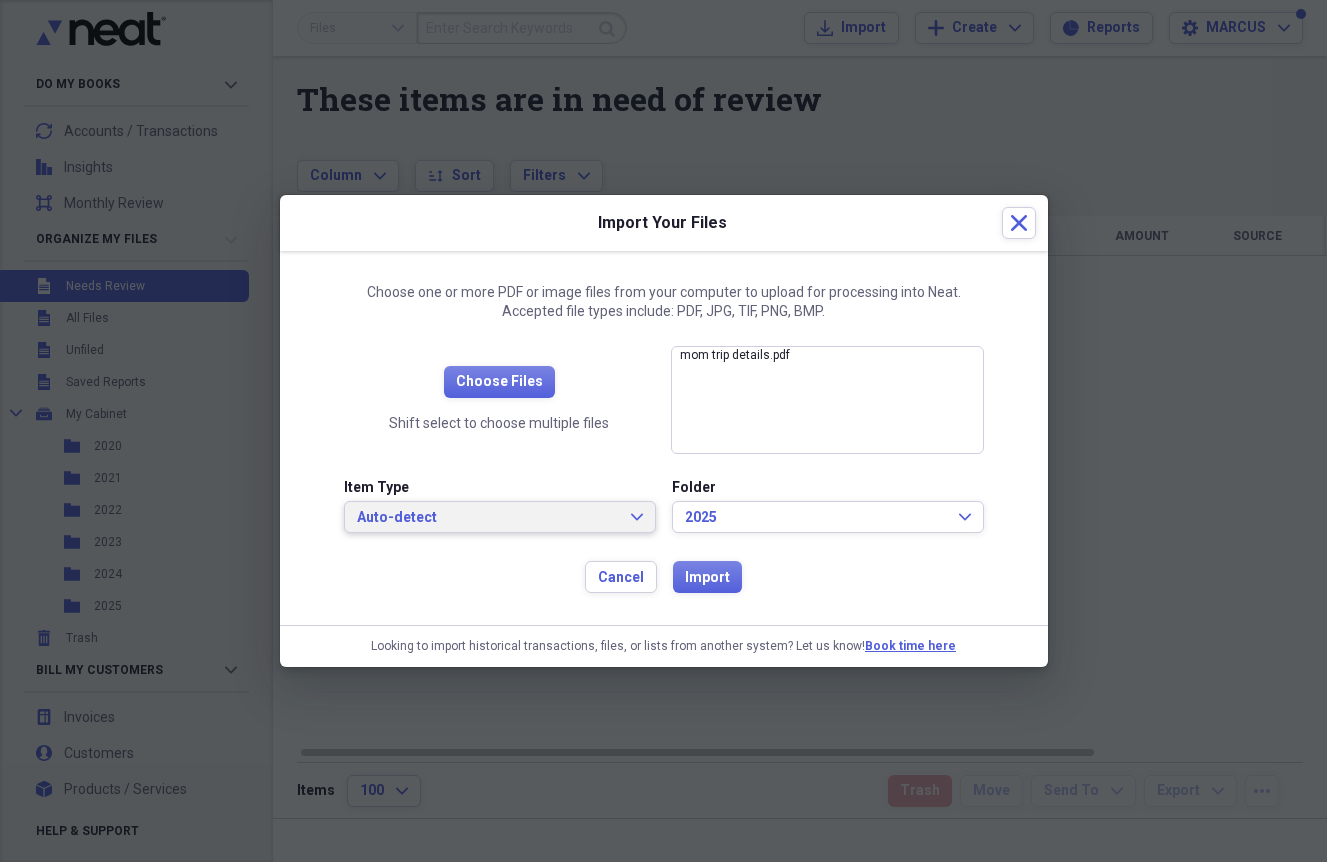 click on "Expand" 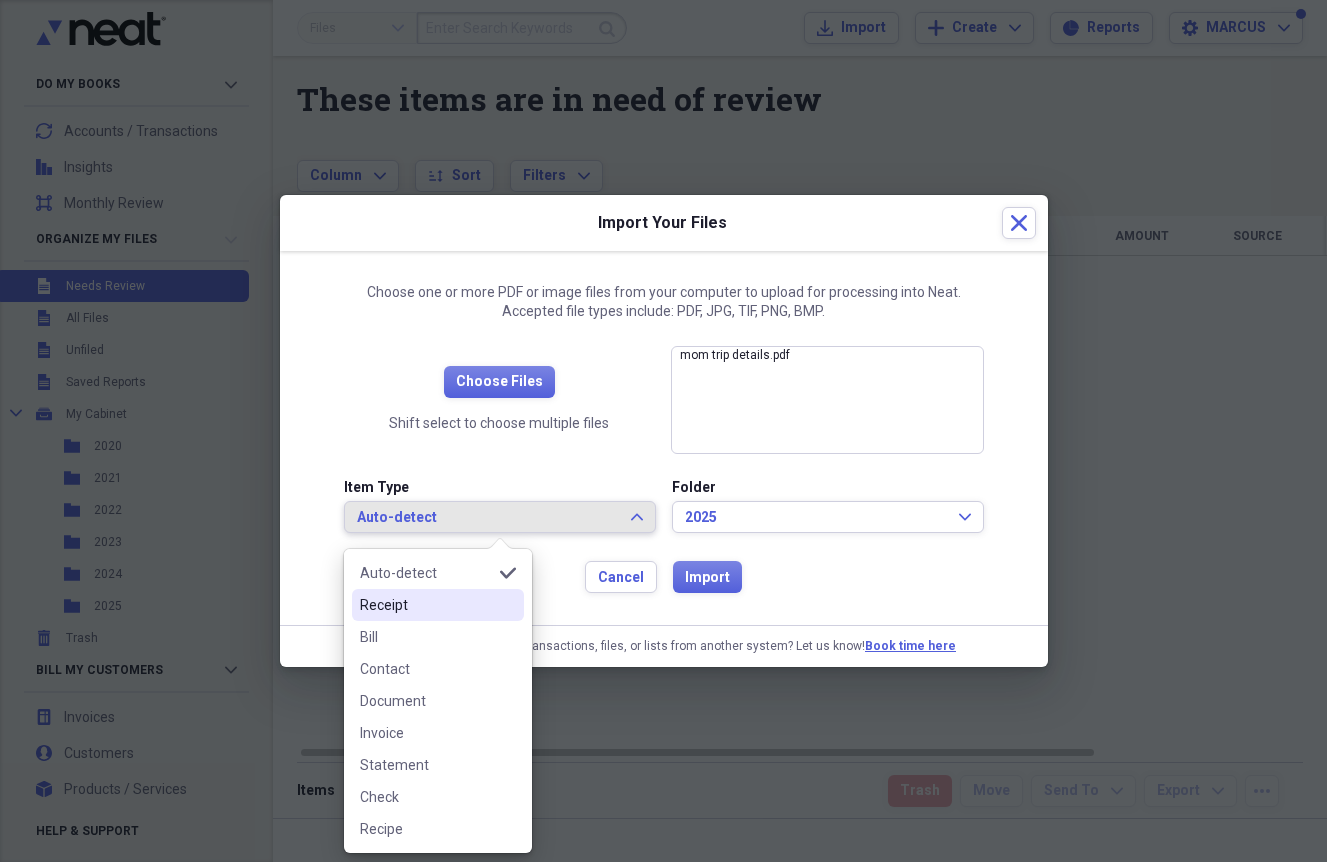 click on "Receipt" at bounding box center [426, 605] 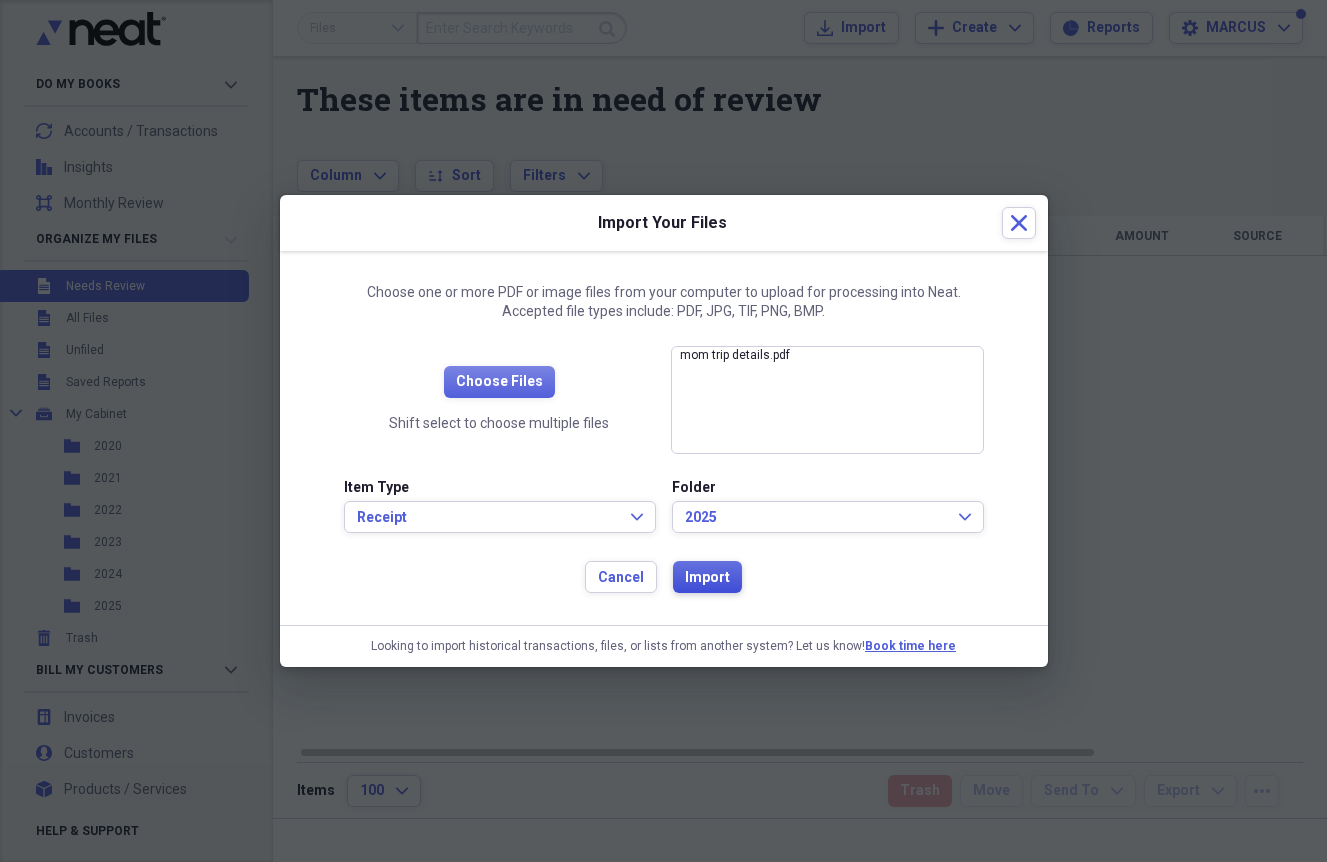 click on "Import" at bounding box center (707, 578) 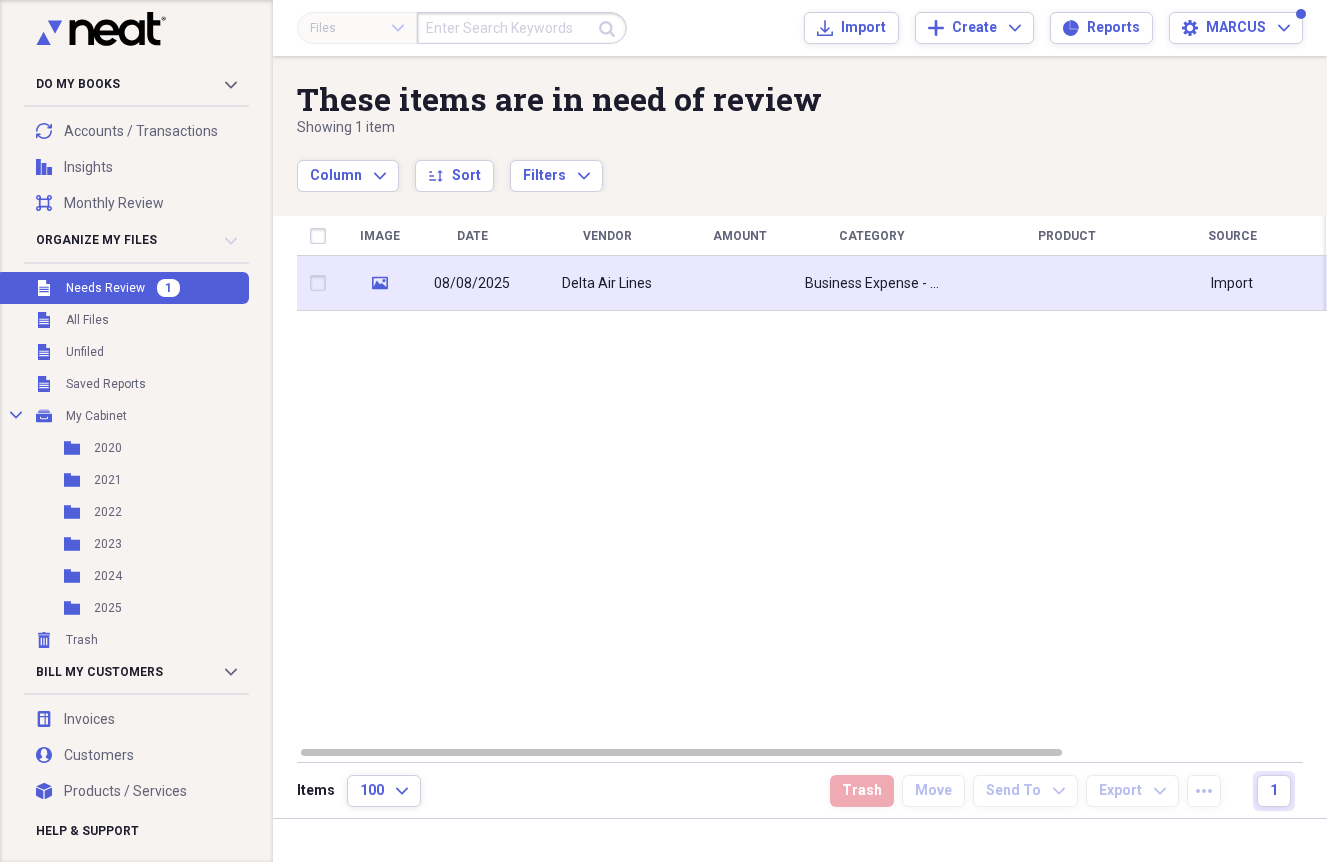 click on "Delta Air Lines" at bounding box center (607, 284) 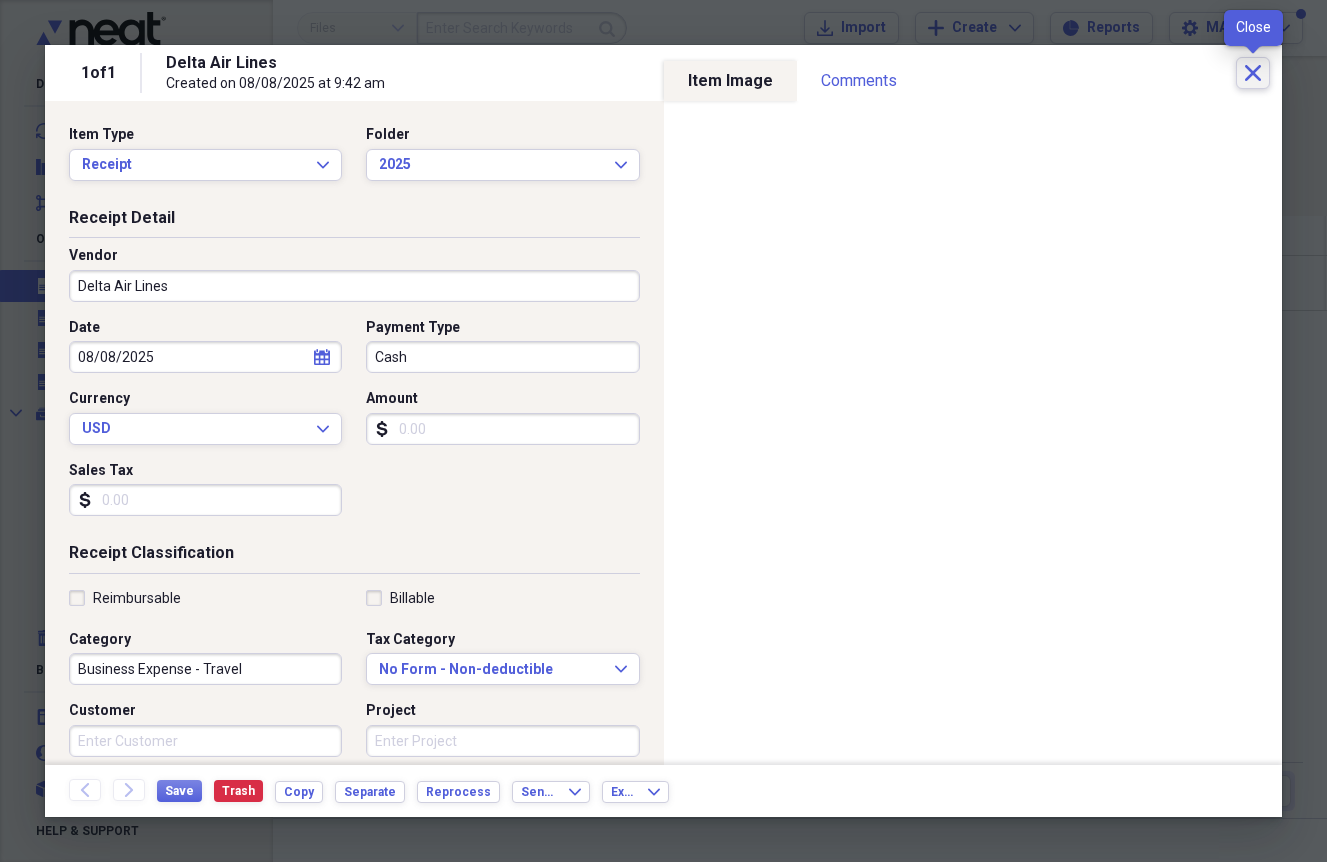 click 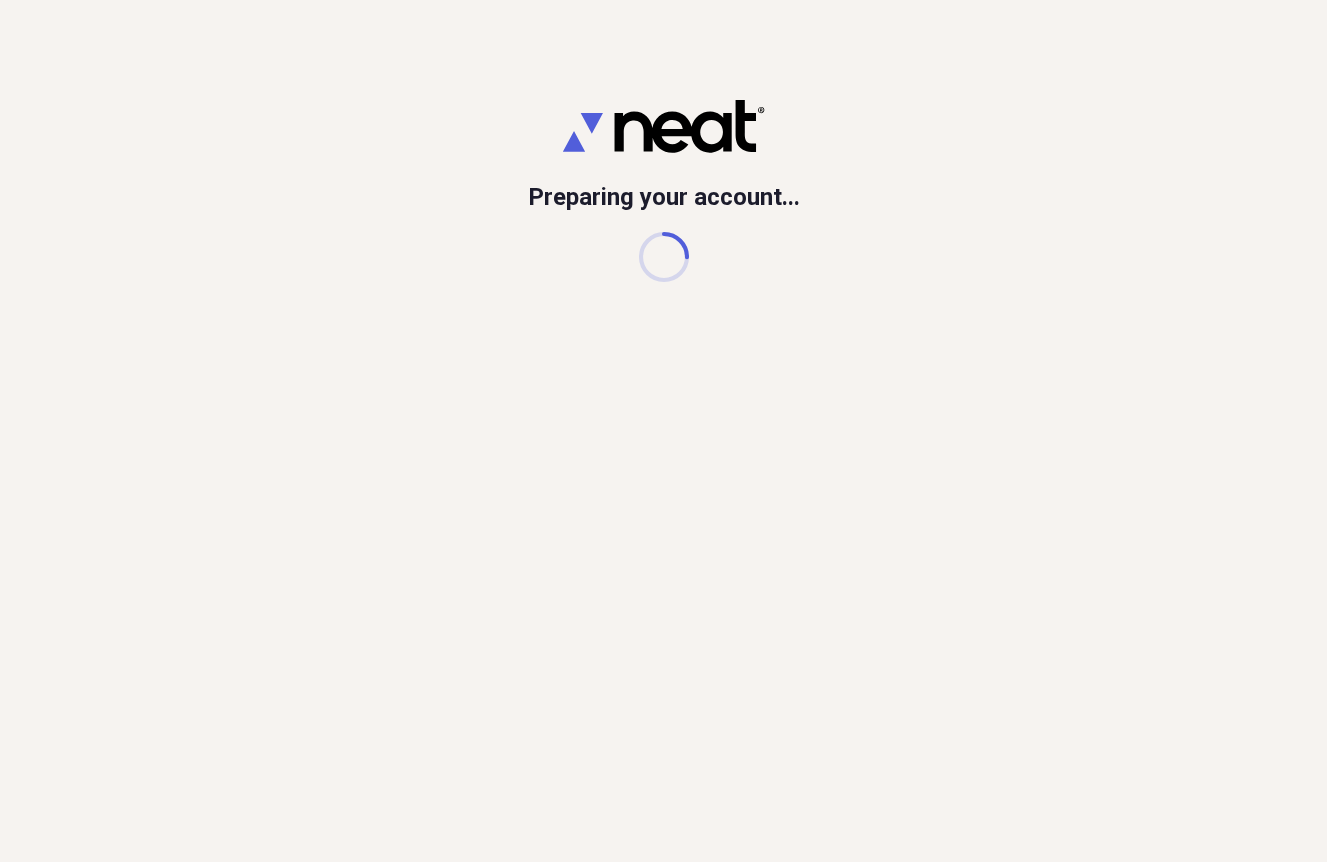 scroll, scrollTop: 0, scrollLeft: 0, axis: both 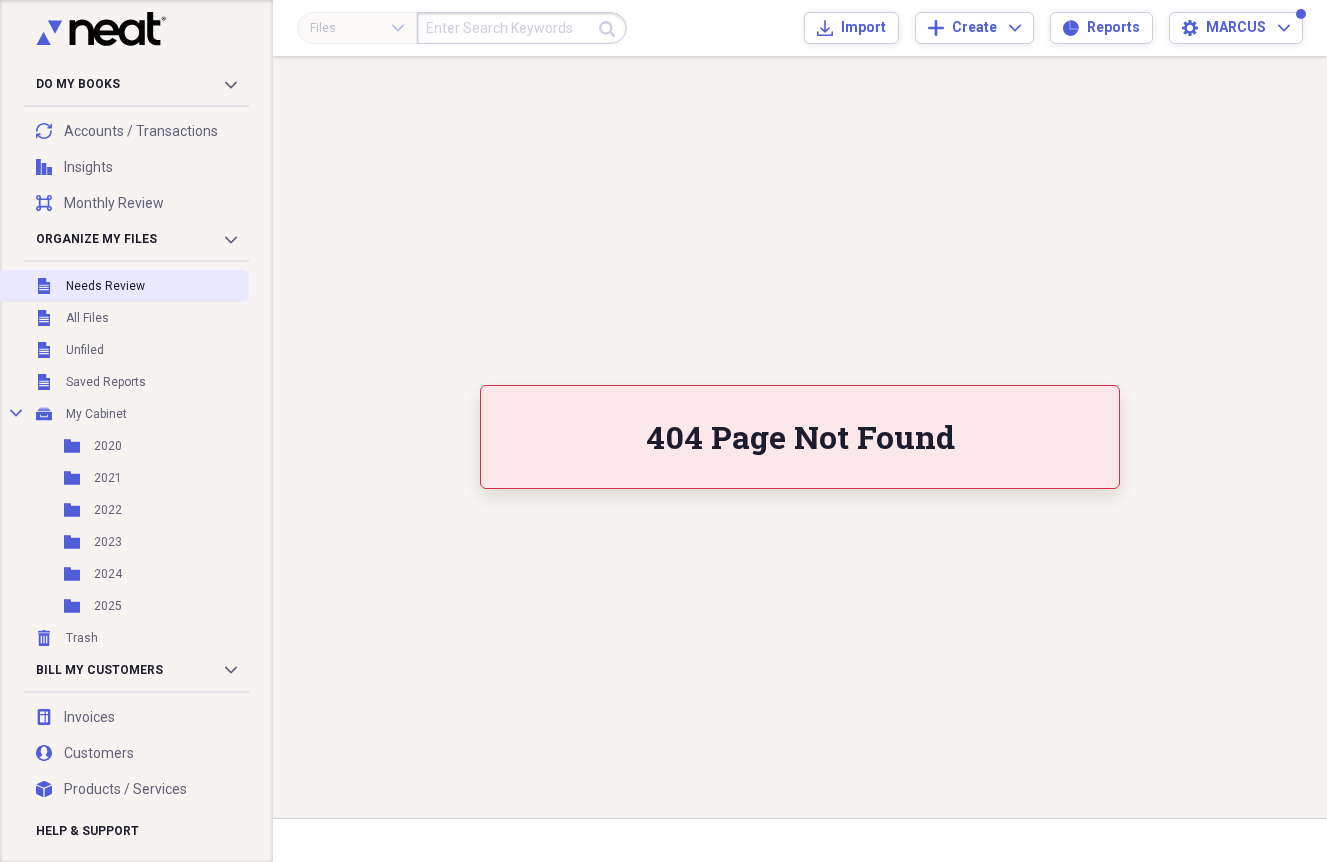 click on "Needs Review" at bounding box center [105, 286] 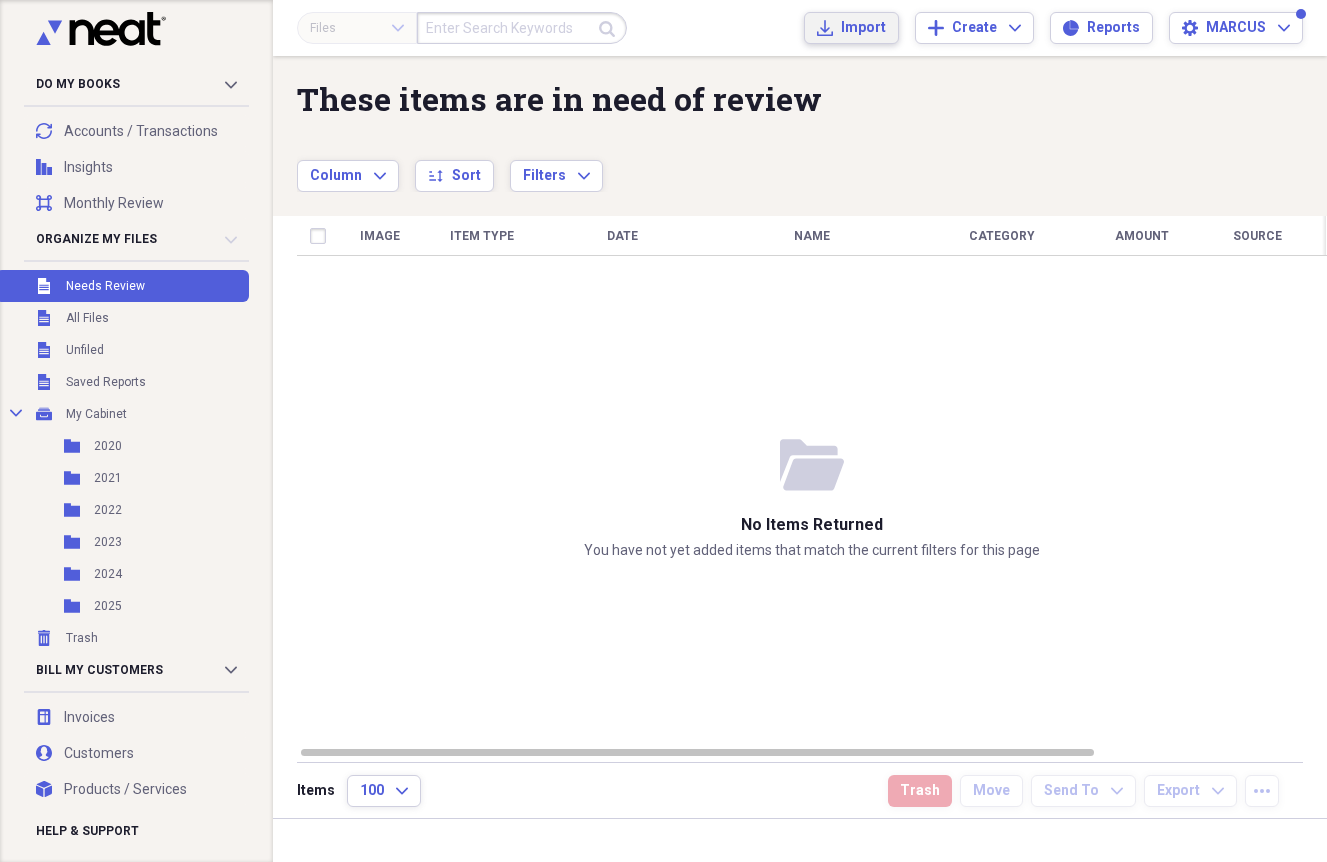 click on "Import" at bounding box center (863, 28) 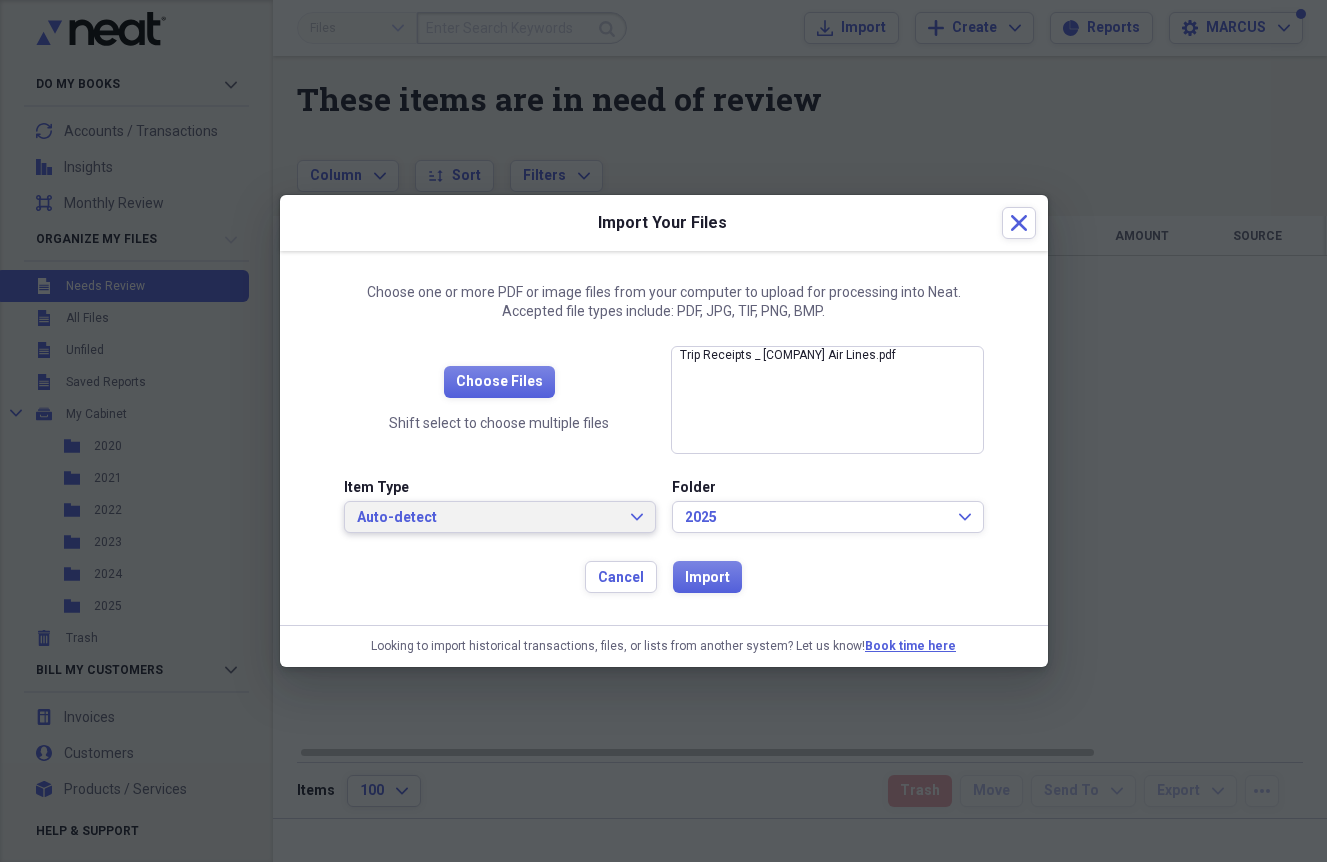 click on "Auto-detect" at bounding box center [488, 518] 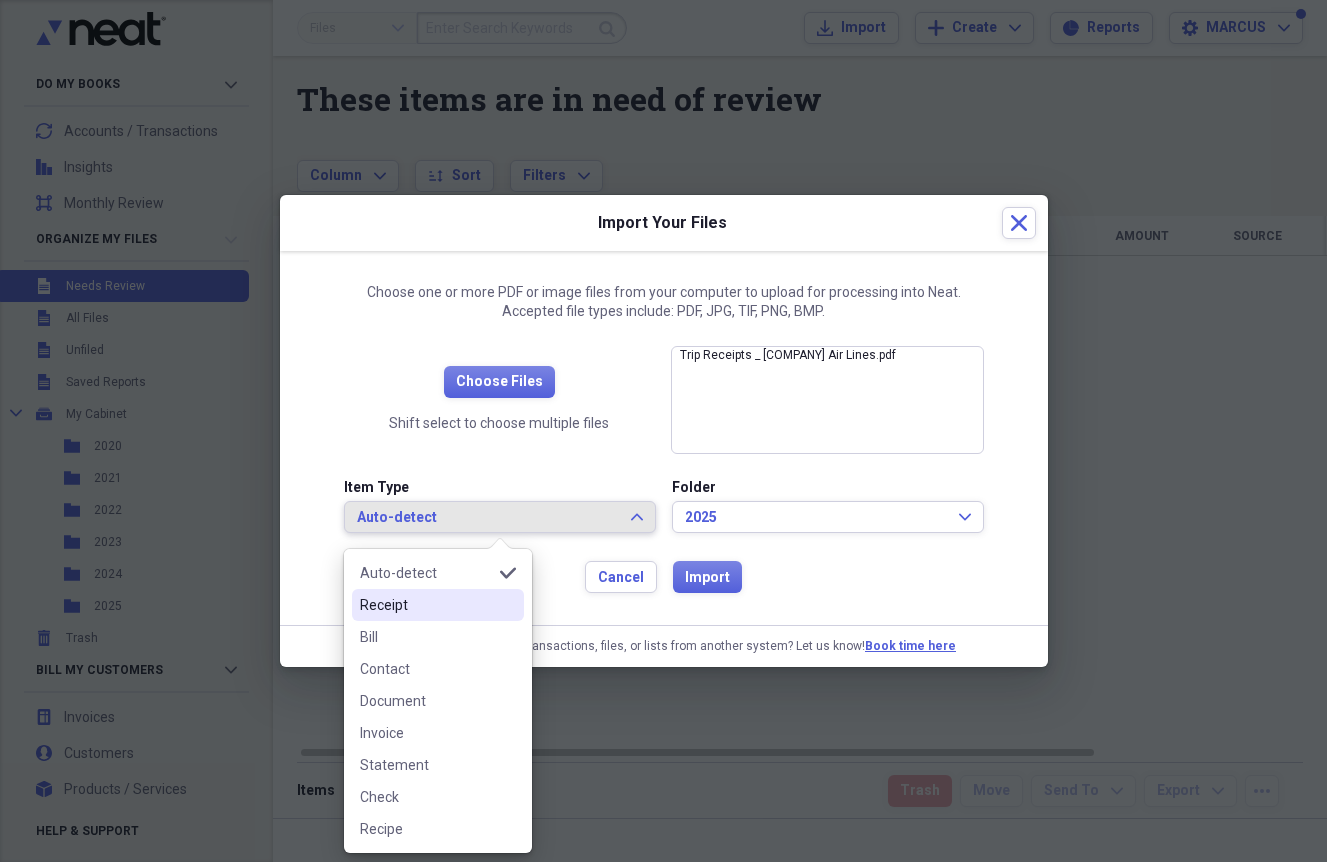 click on "Receipt" at bounding box center [426, 605] 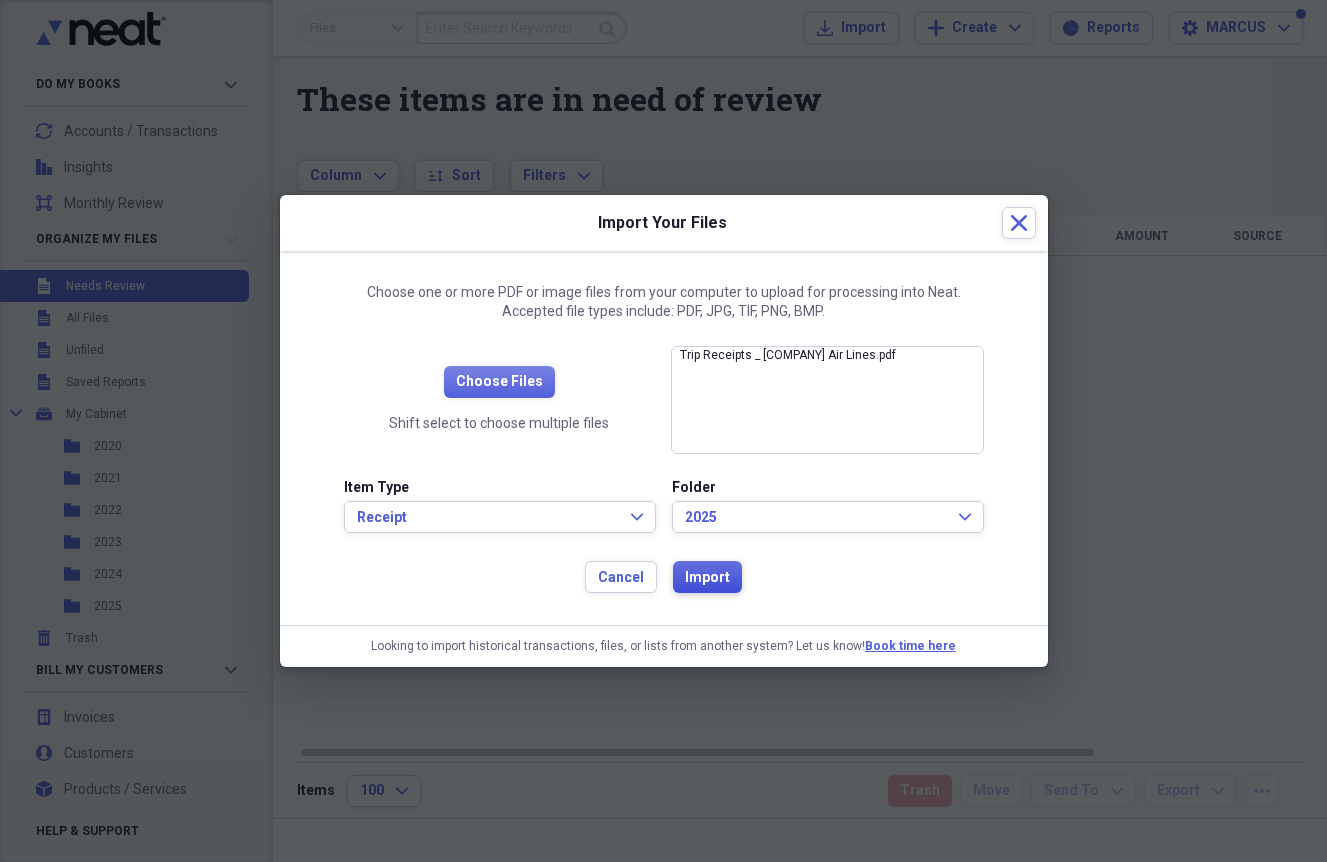 click on "Import" at bounding box center [707, 578] 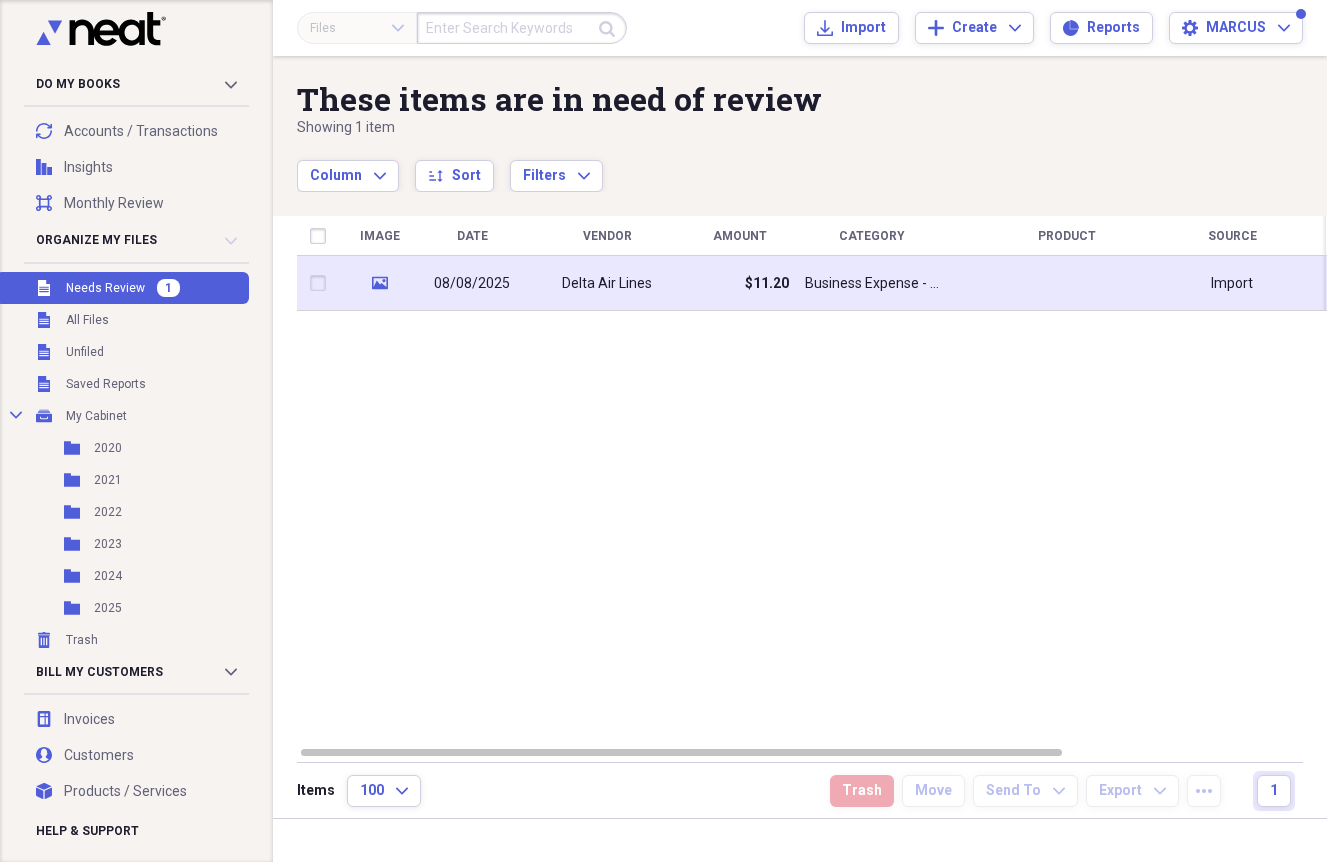 click on "Business Expense - Travel" at bounding box center (872, 284) 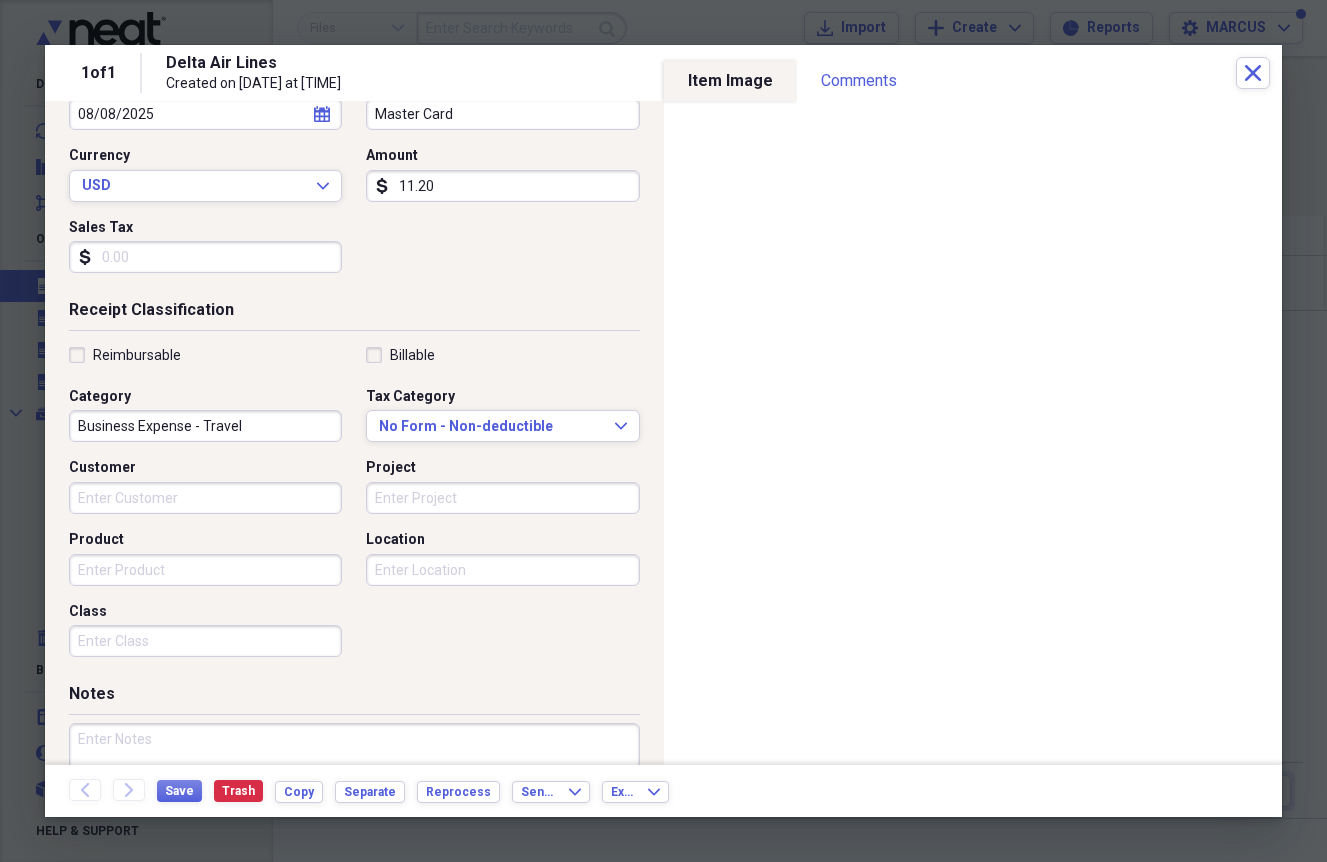 scroll, scrollTop: 314, scrollLeft: 0, axis: vertical 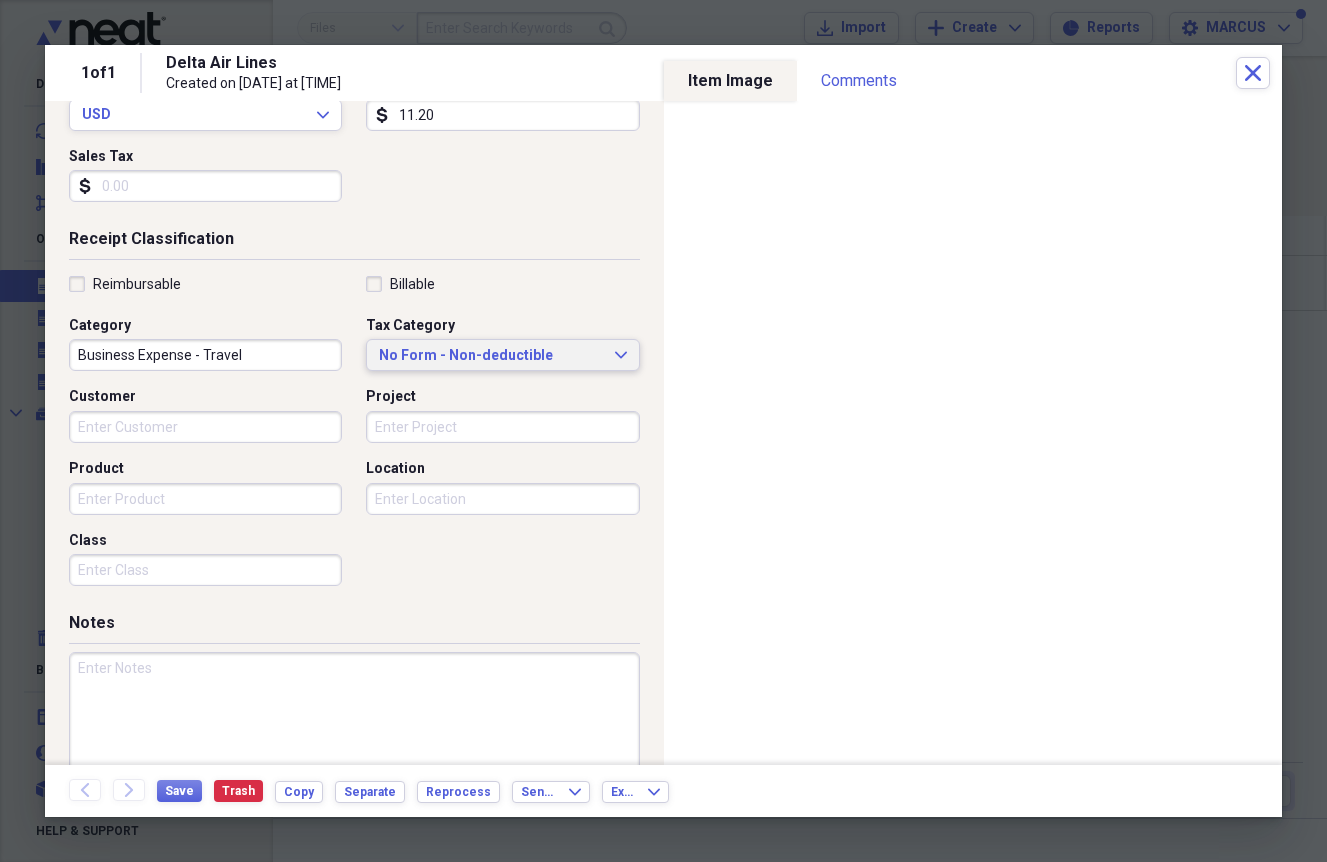 click on "No Form - Non-deductible" at bounding box center [490, 356] 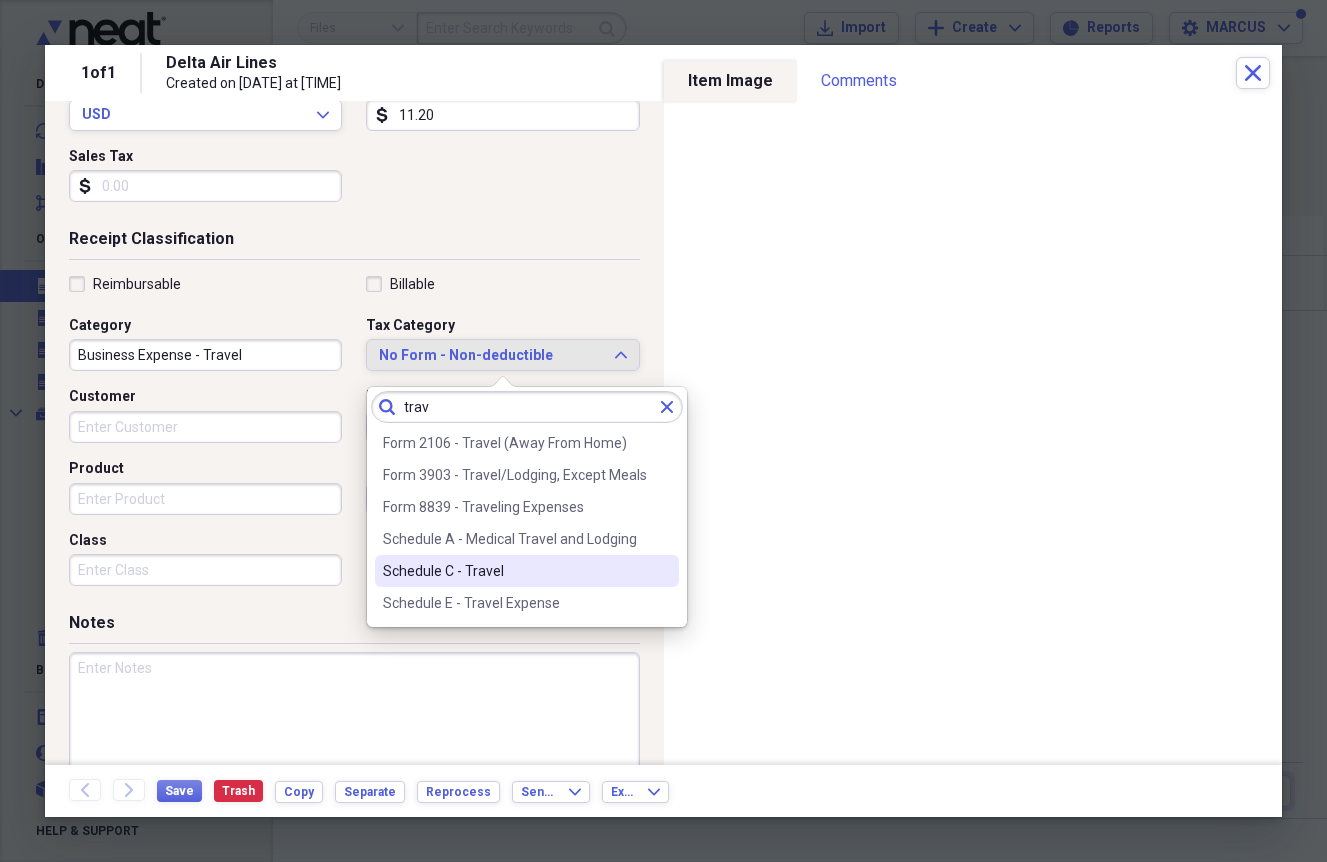 type on "trav" 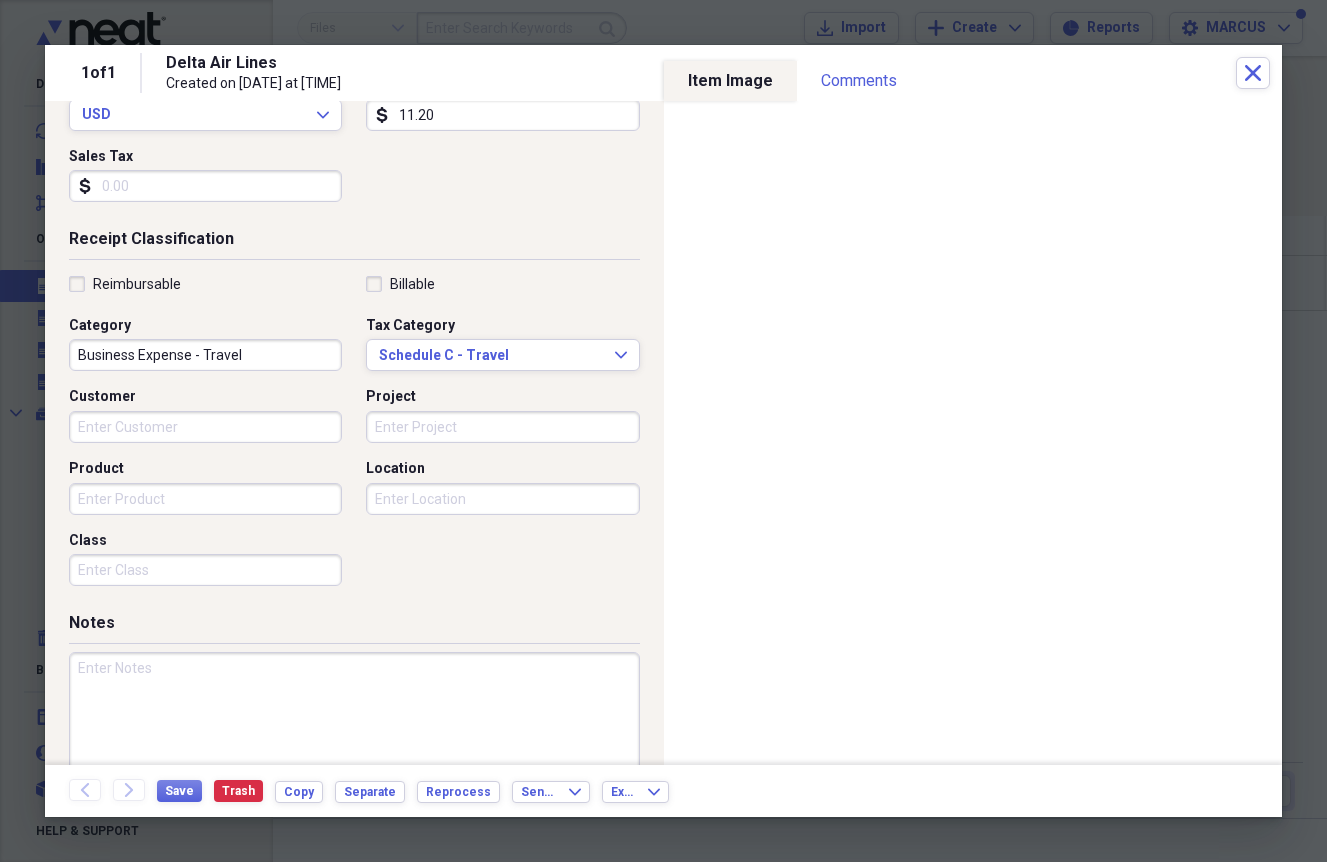 click on "Business Expense - Travel" at bounding box center (205, 355) 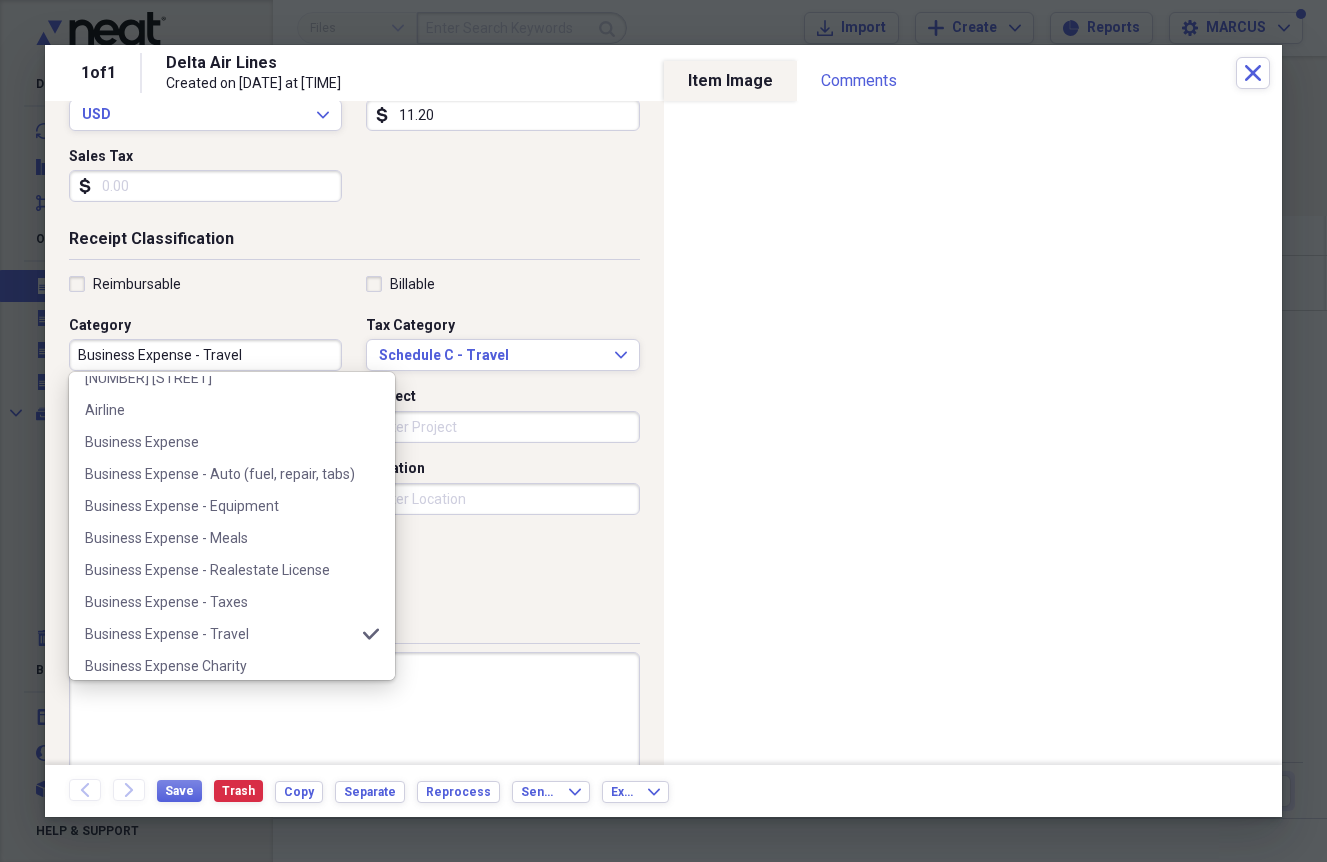 scroll, scrollTop: 627, scrollLeft: 0, axis: vertical 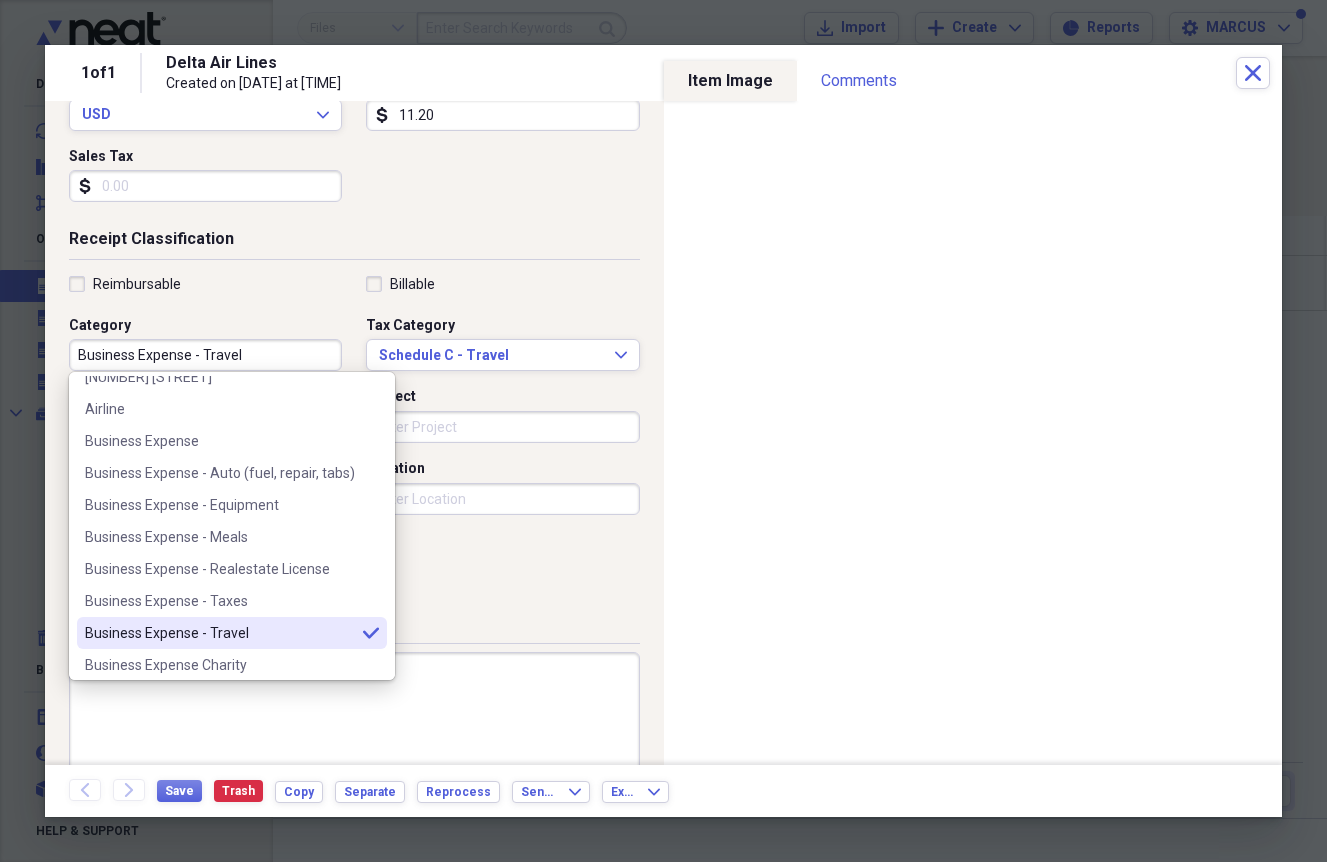 click on "Business Expense - Travel" at bounding box center [220, 633] 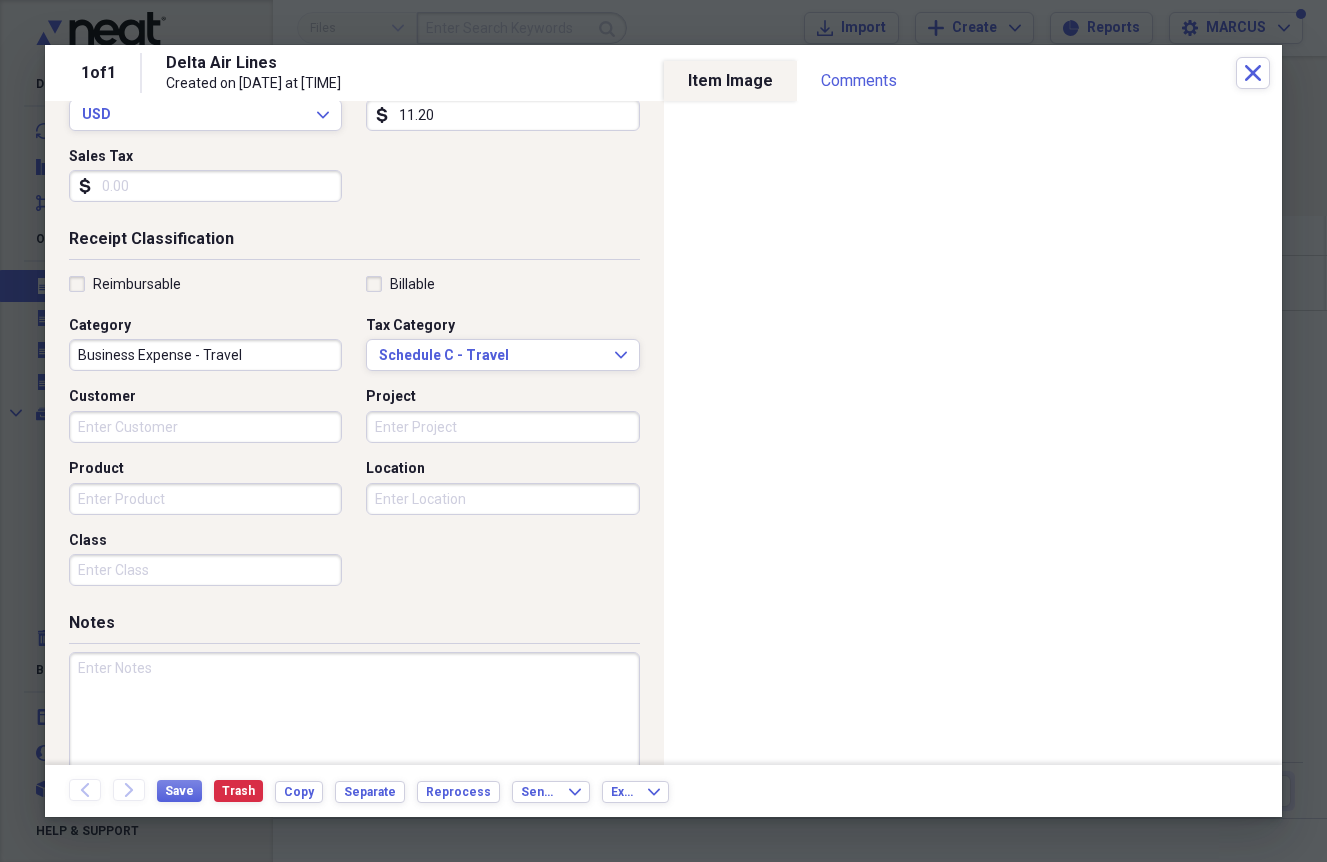 click on "Customer" at bounding box center (205, 427) 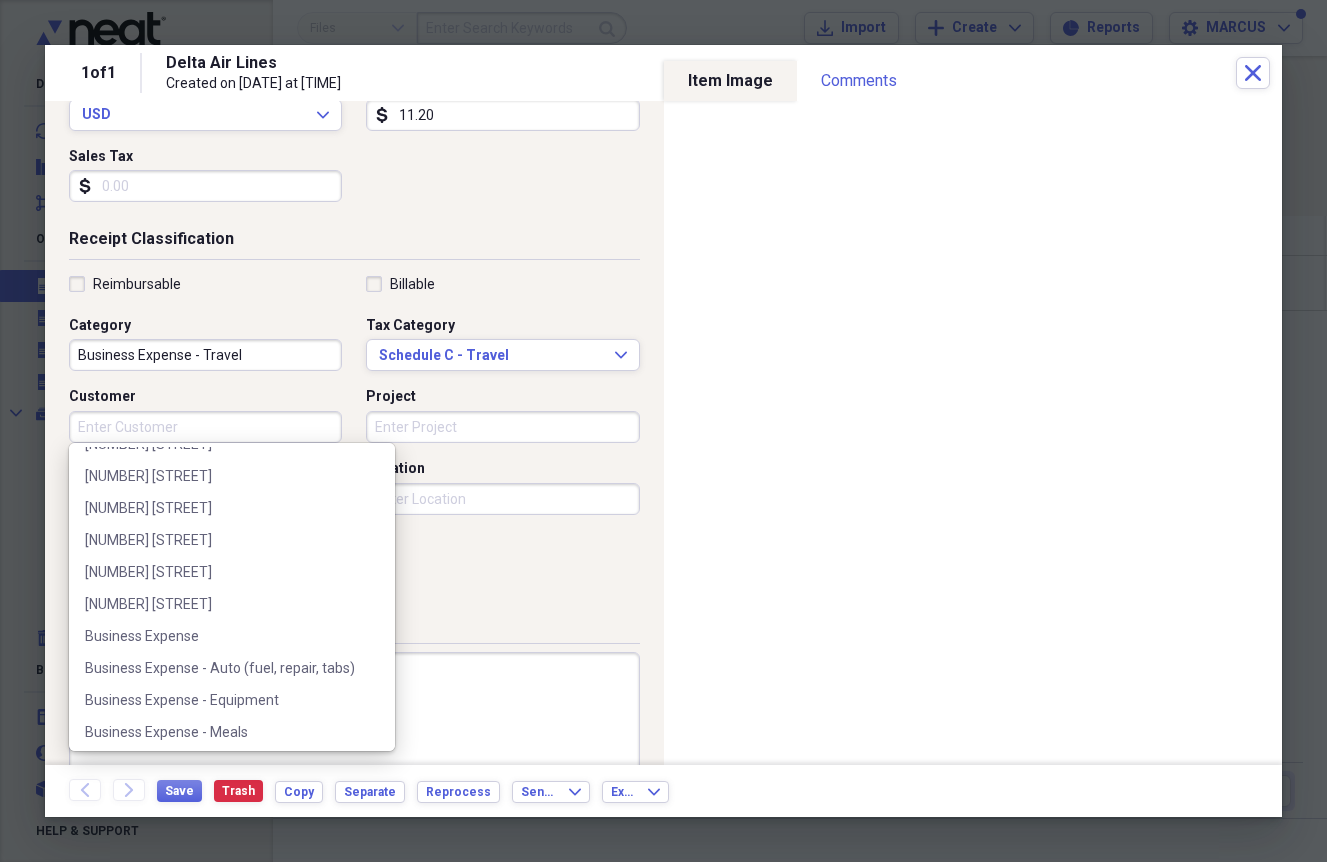 scroll, scrollTop: 593, scrollLeft: 0, axis: vertical 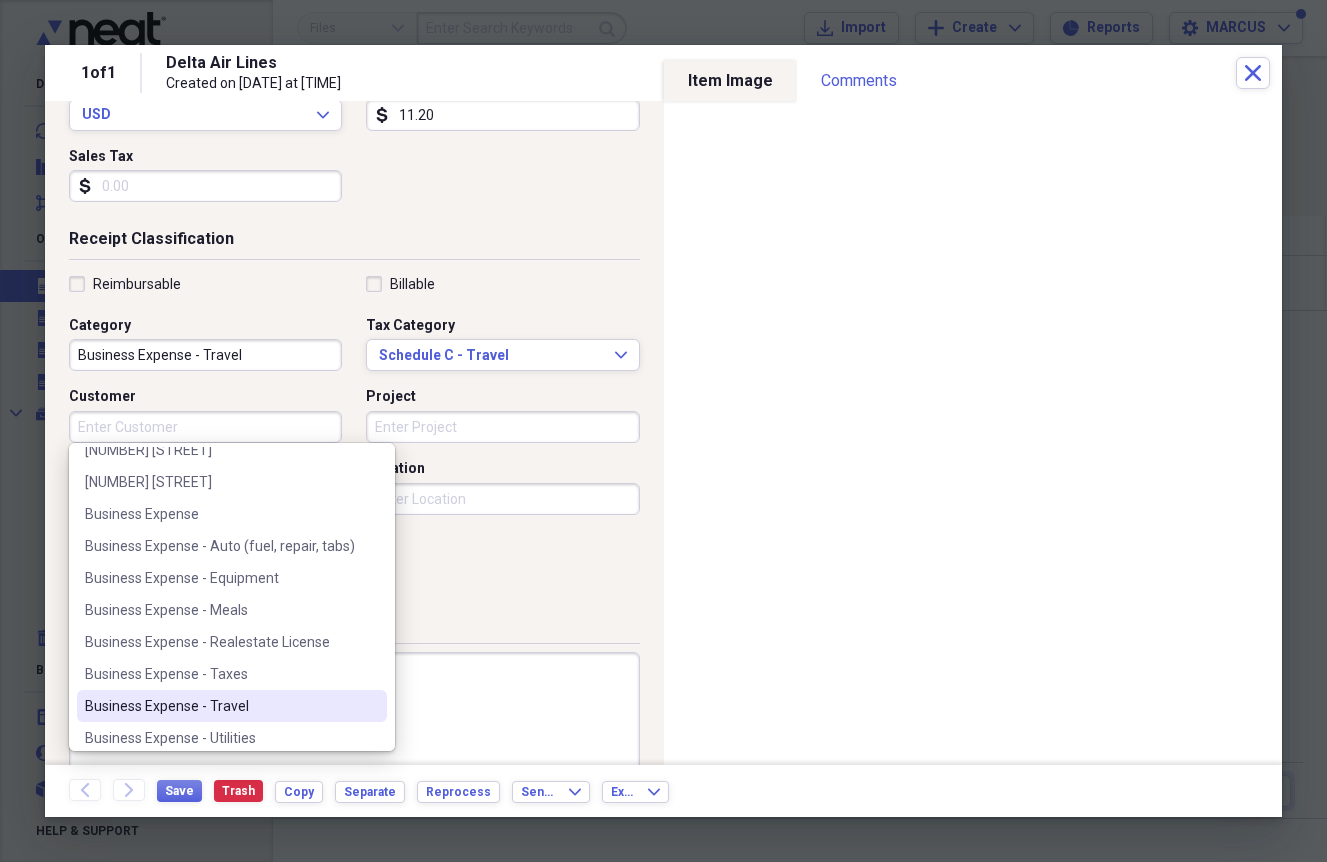 click on "Business Expense - Travel" at bounding box center [232, 706] 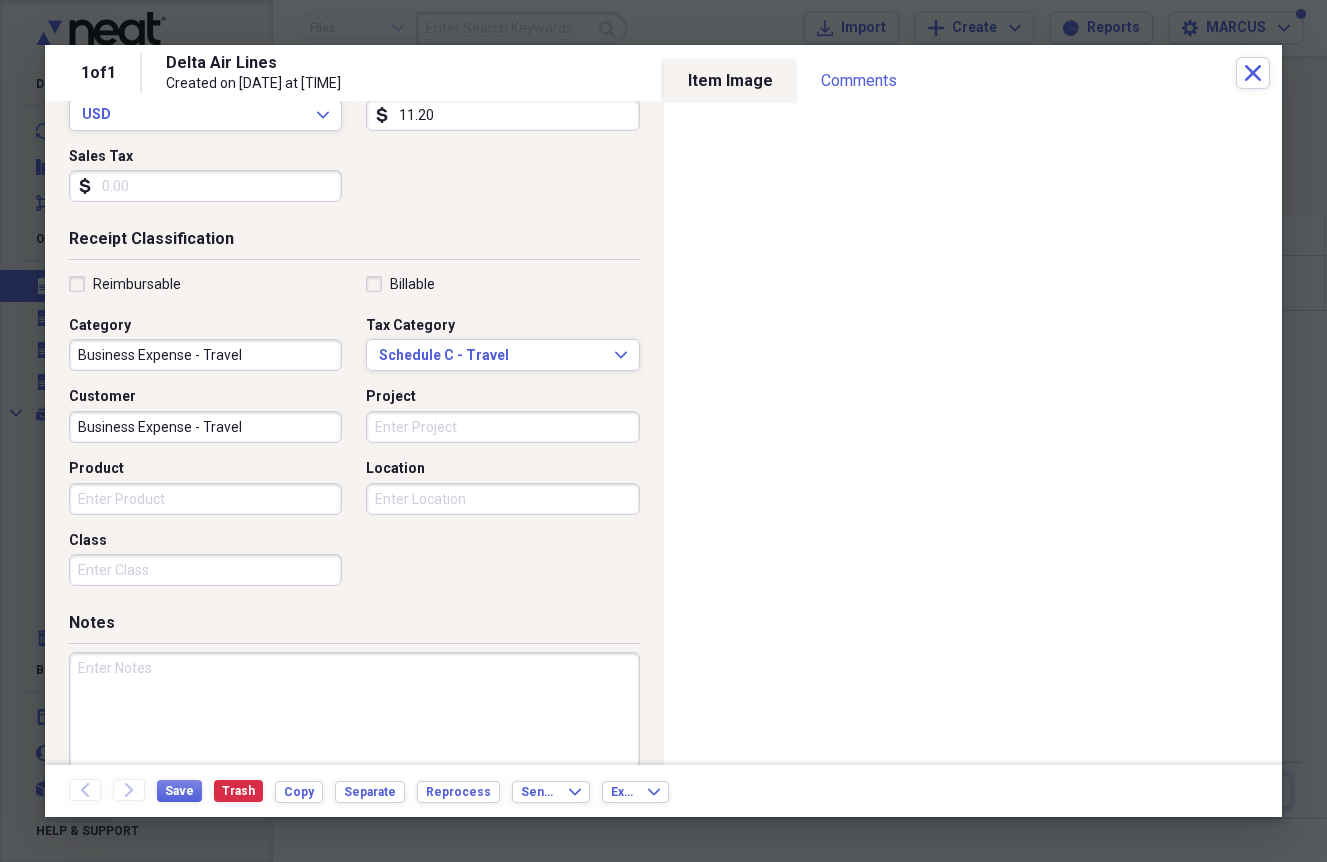 click on "Location" at bounding box center [502, 499] 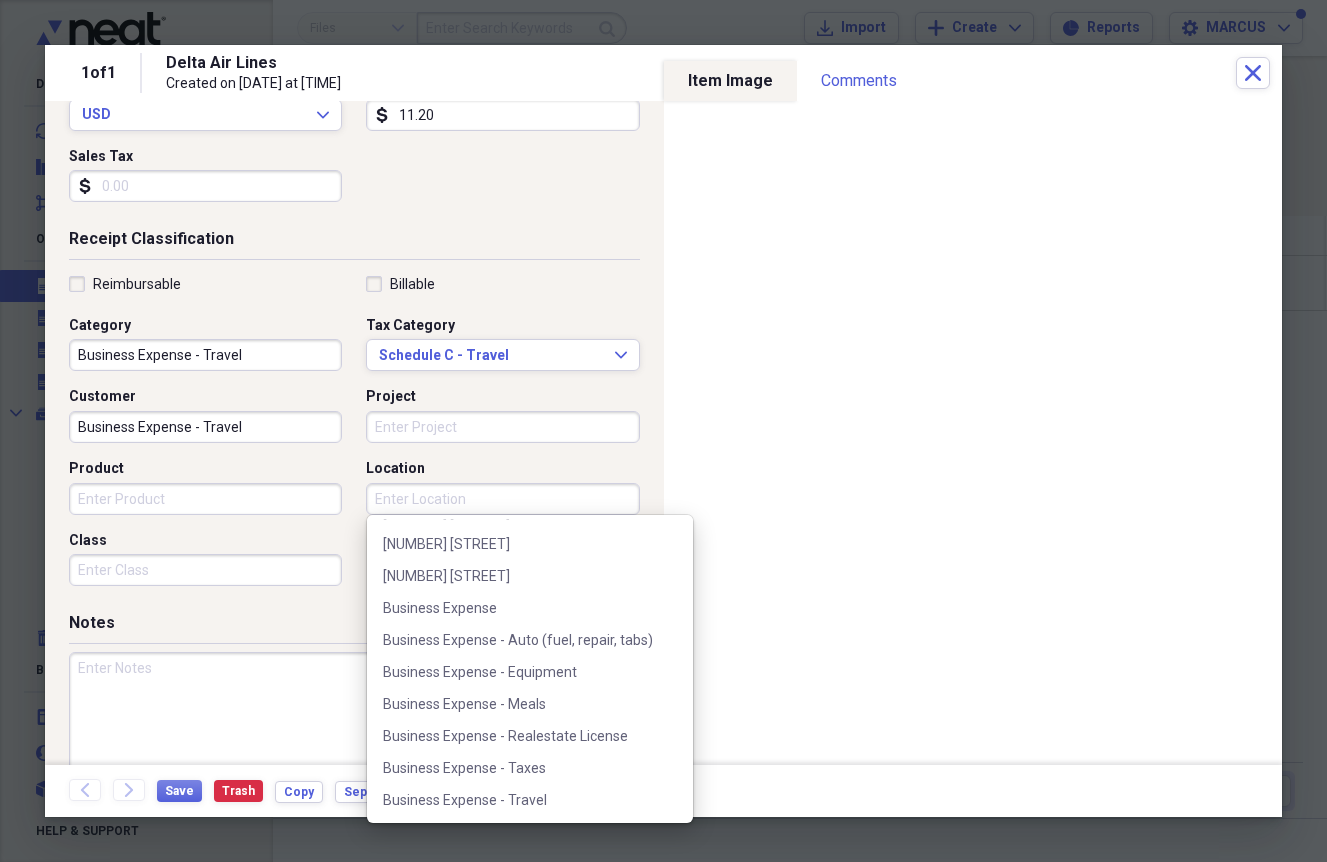 scroll, scrollTop: 636, scrollLeft: 0, axis: vertical 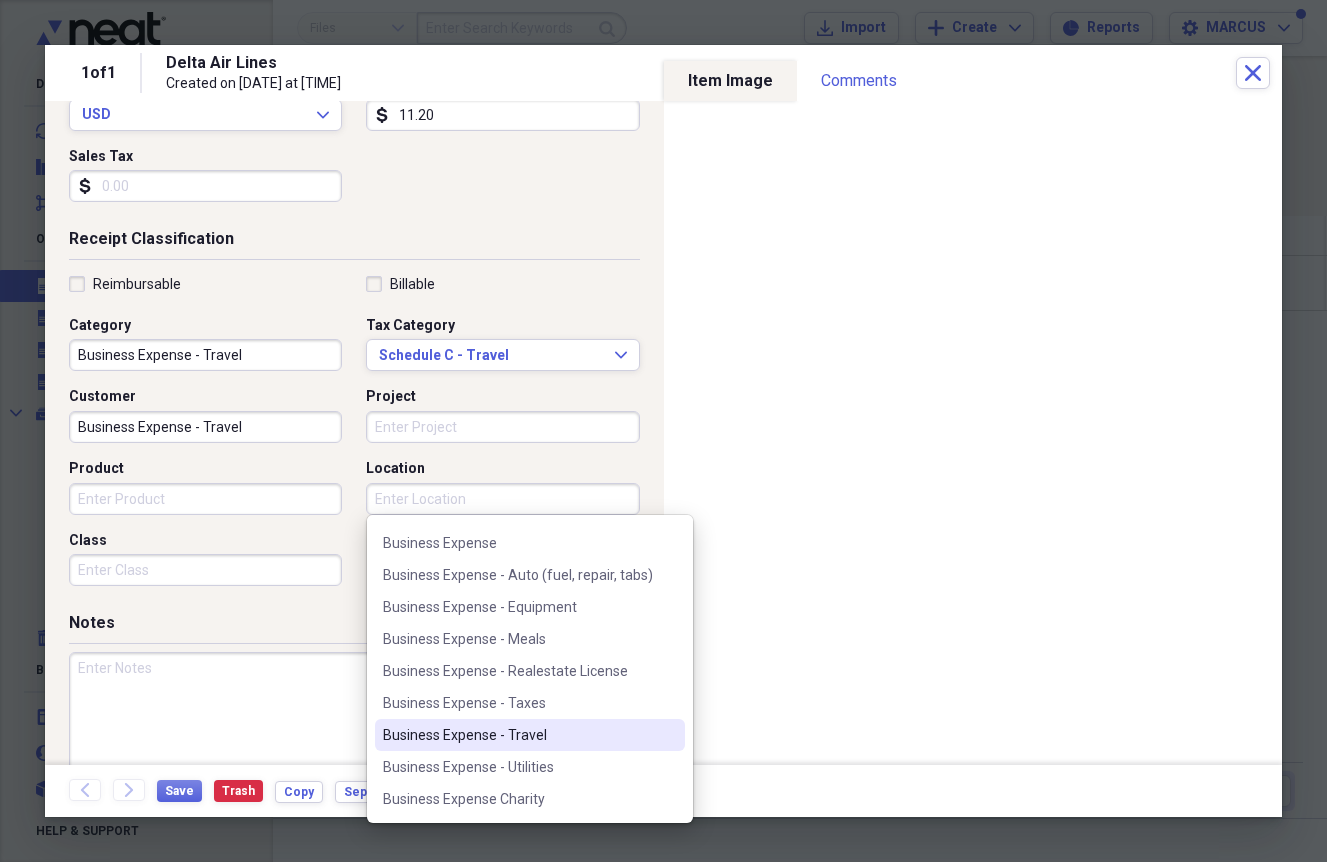 click on "Business Expense - Travel" at bounding box center [518, 735] 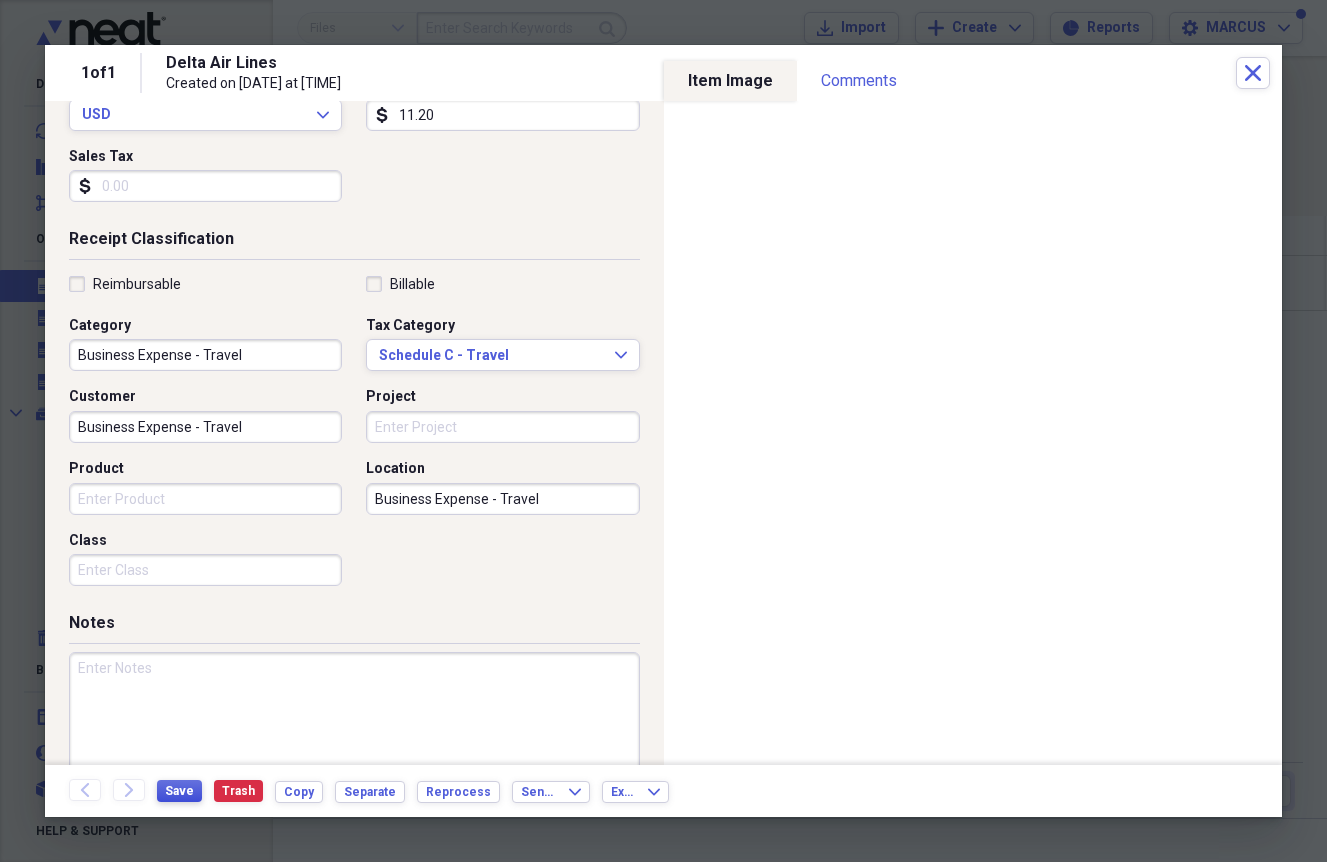click on "Save" at bounding box center (179, 791) 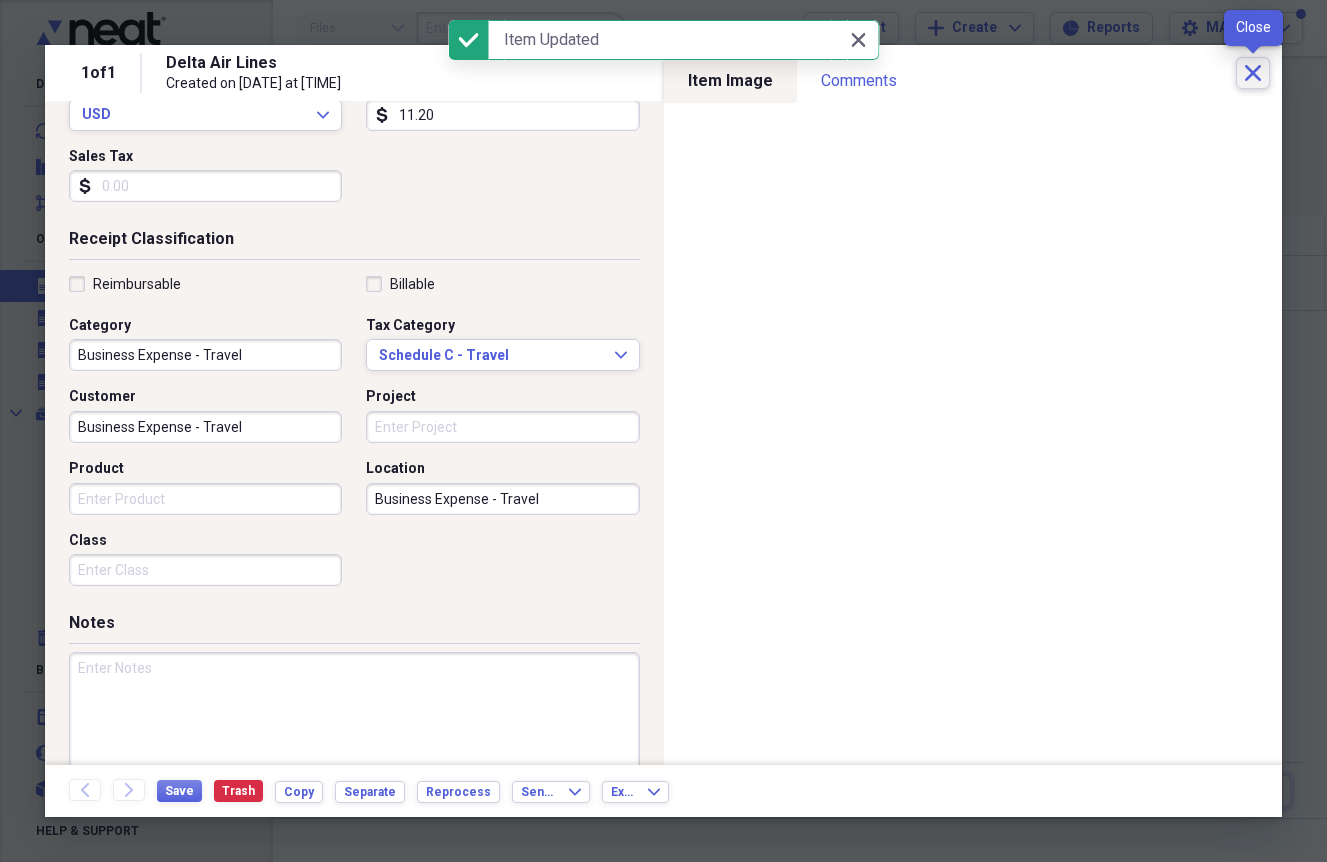 click 